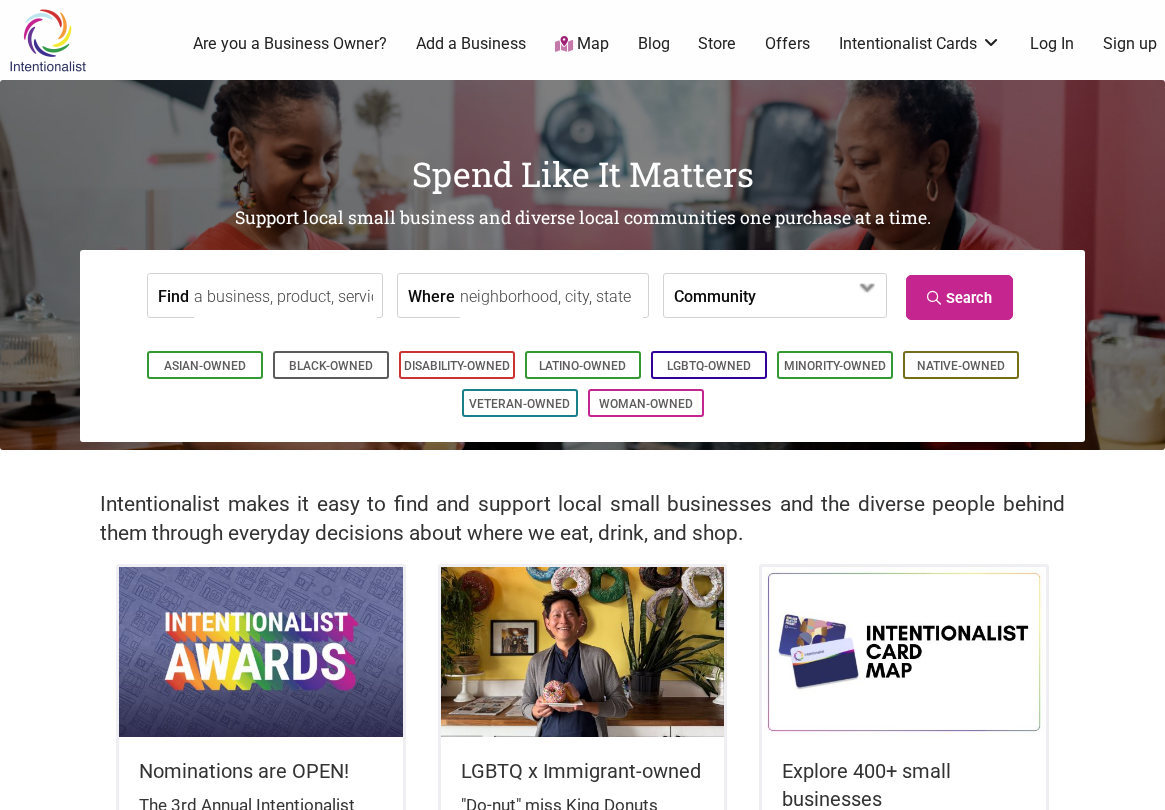 scroll, scrollTop: 0, scrollLeft: 0, axis: both 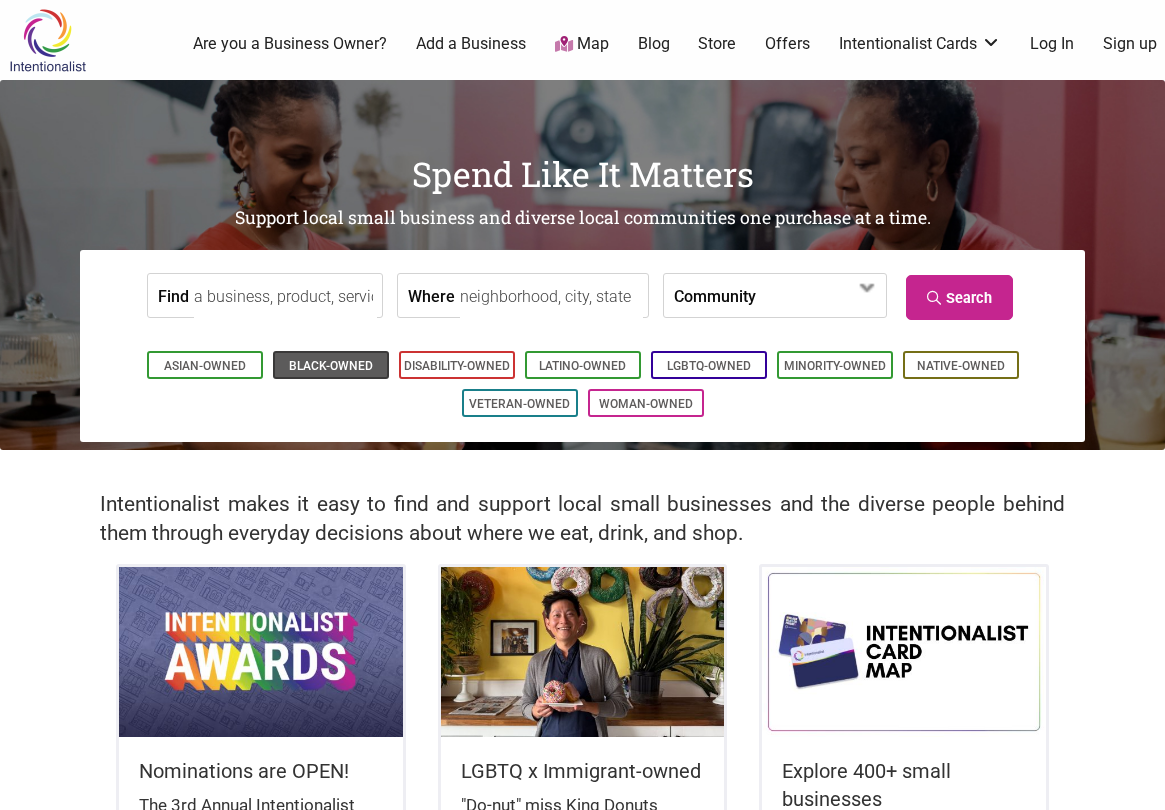 click on "Black-Owned" at bounding box center (331, 366) 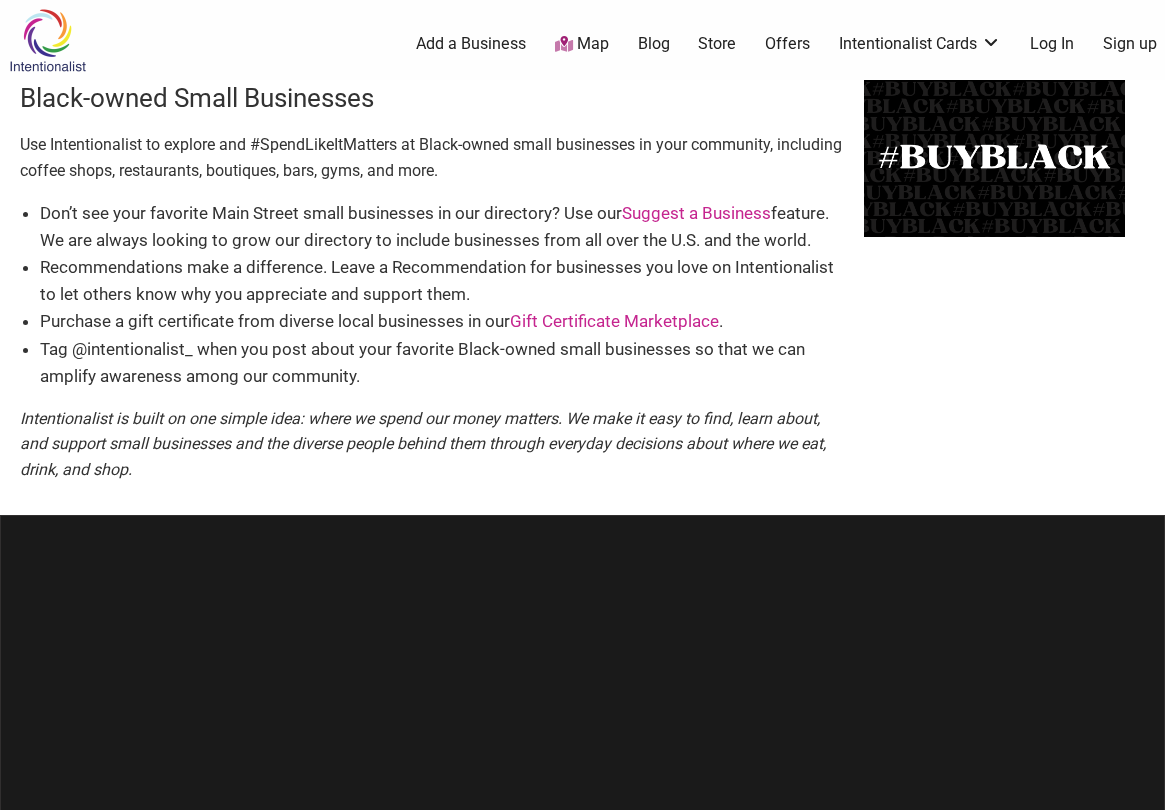 scroll, scrollTop: 0, scrollLeft: 0, axis: both 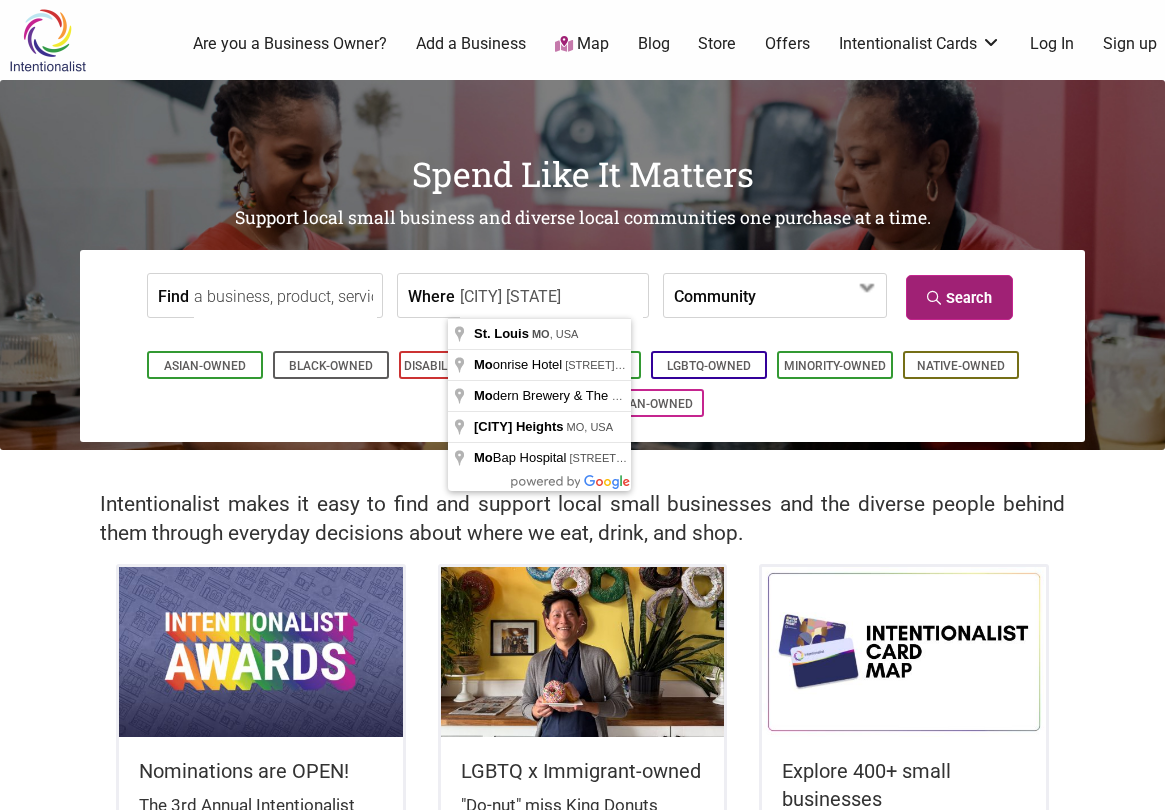 type on "St. Louis MO" 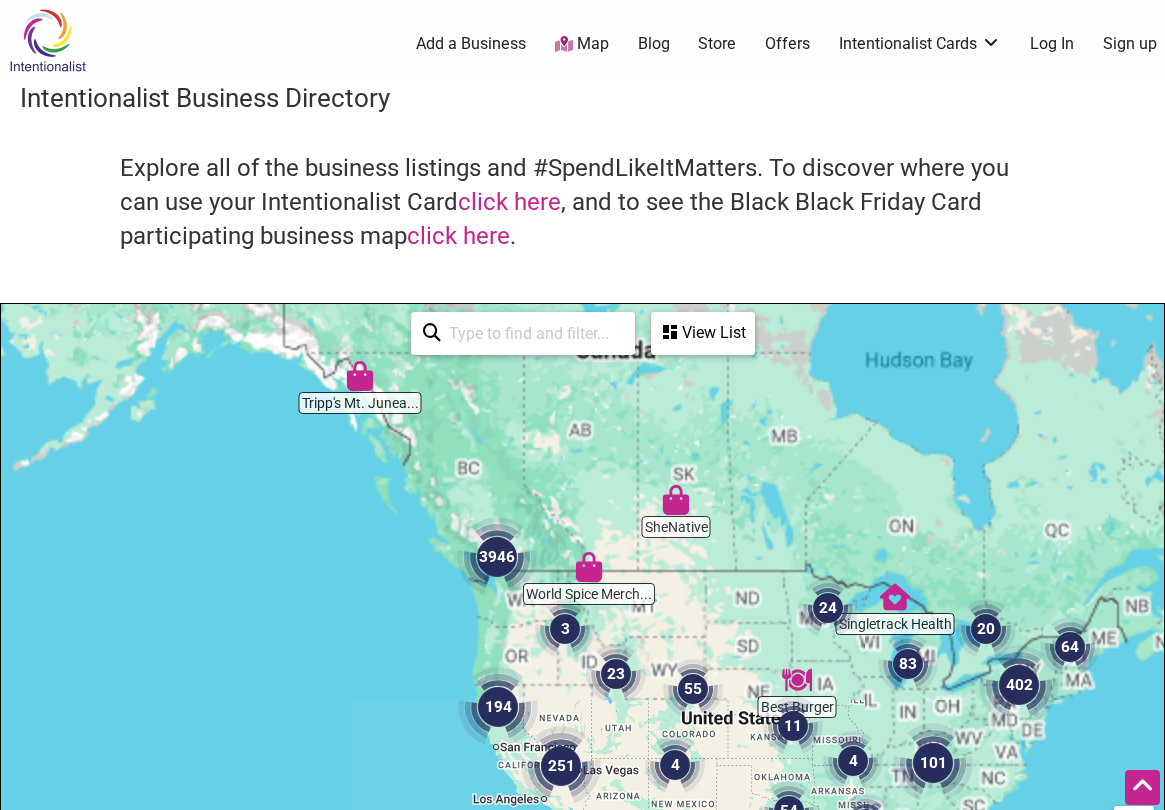 scroll, scrollTop: 600, scrollLeft: 0, axis: vertical 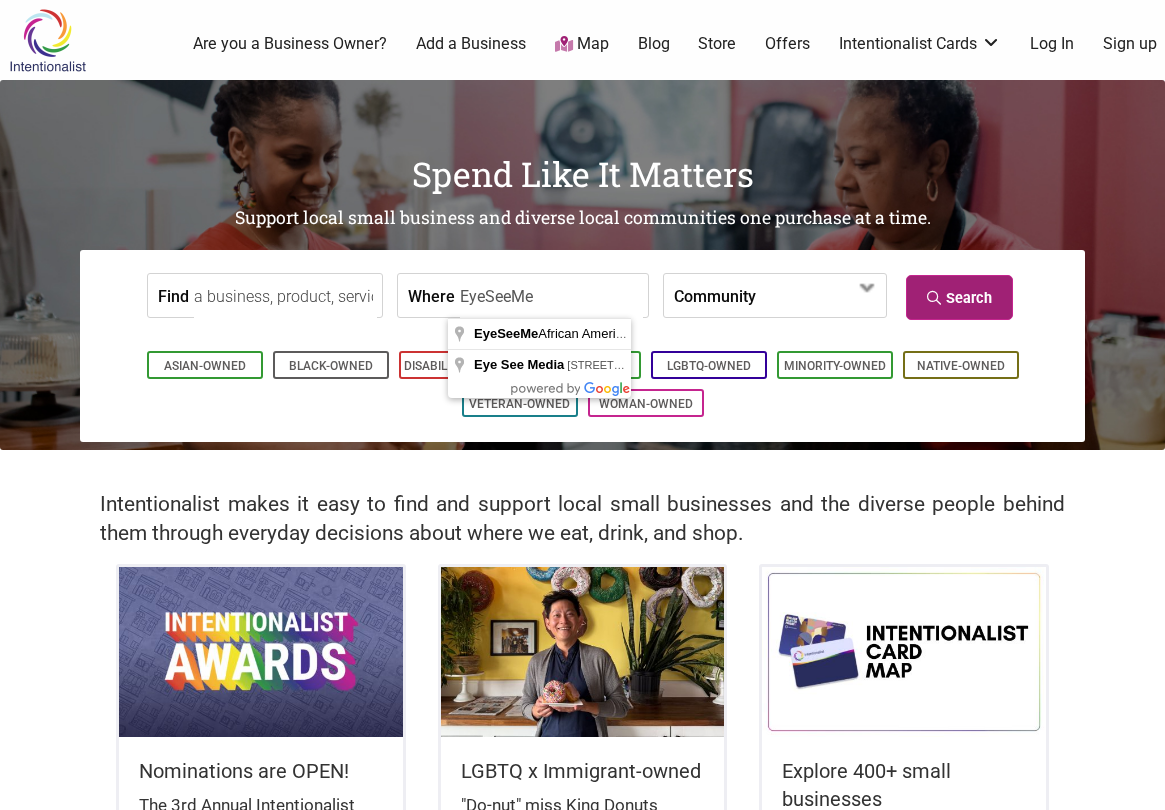 type on "EyeSeeMe" 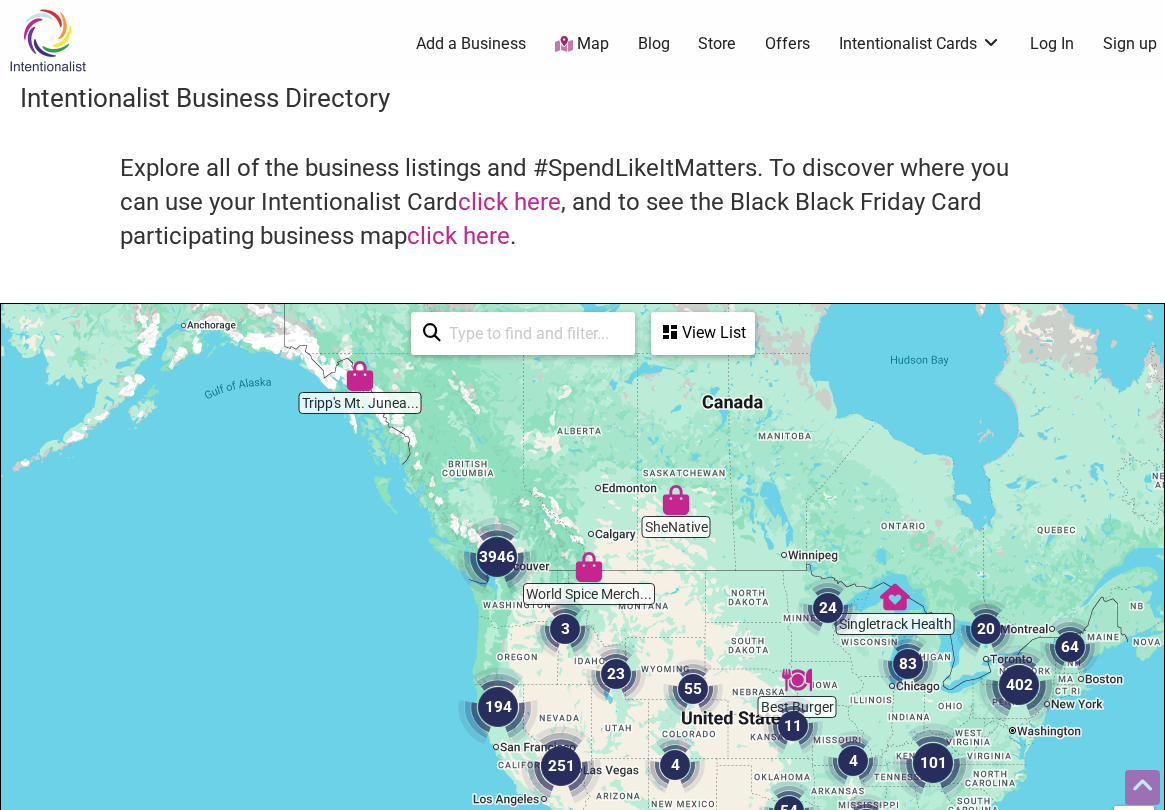 scroll, scrollTop: 600, scrollLeft: 0, axis: vertical 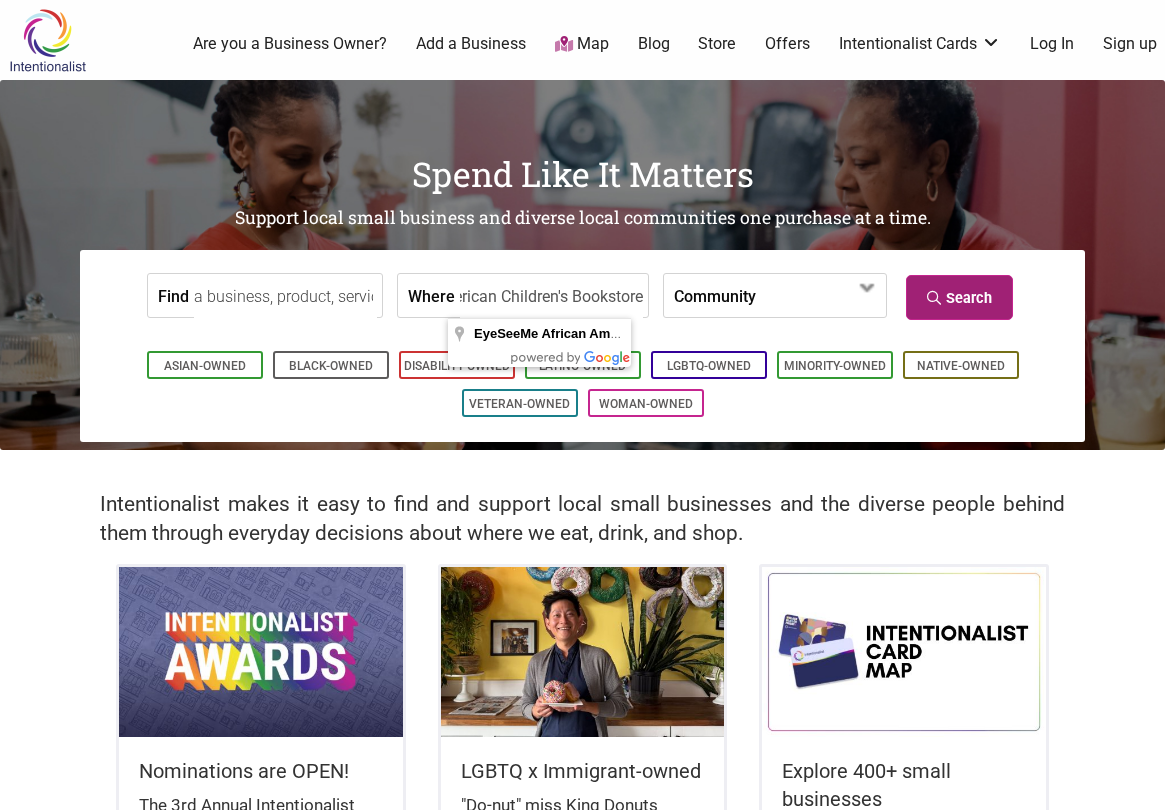 type on "EyeSeeMe African American Children's Bookstore" 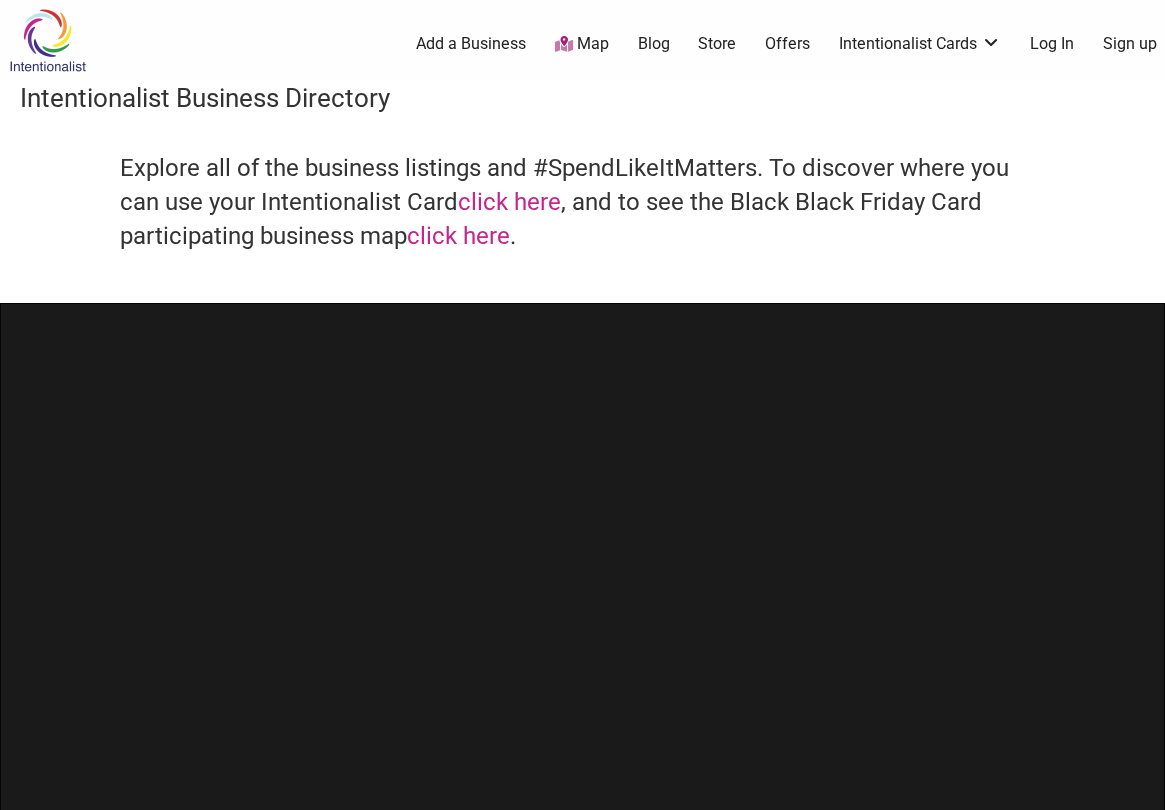 scroll, scrollTop: 0, scrollLeft: 0, axis: both 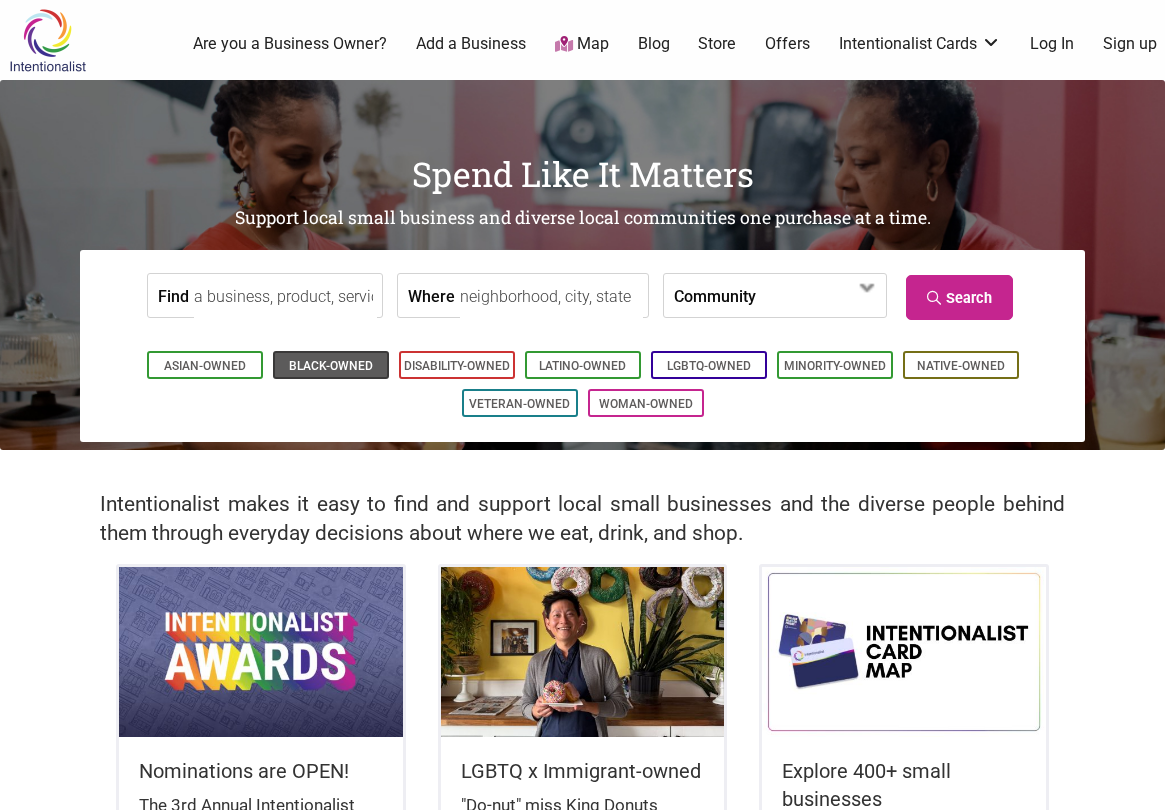 click on "Black-Owned" at bounding box center (331, 366) 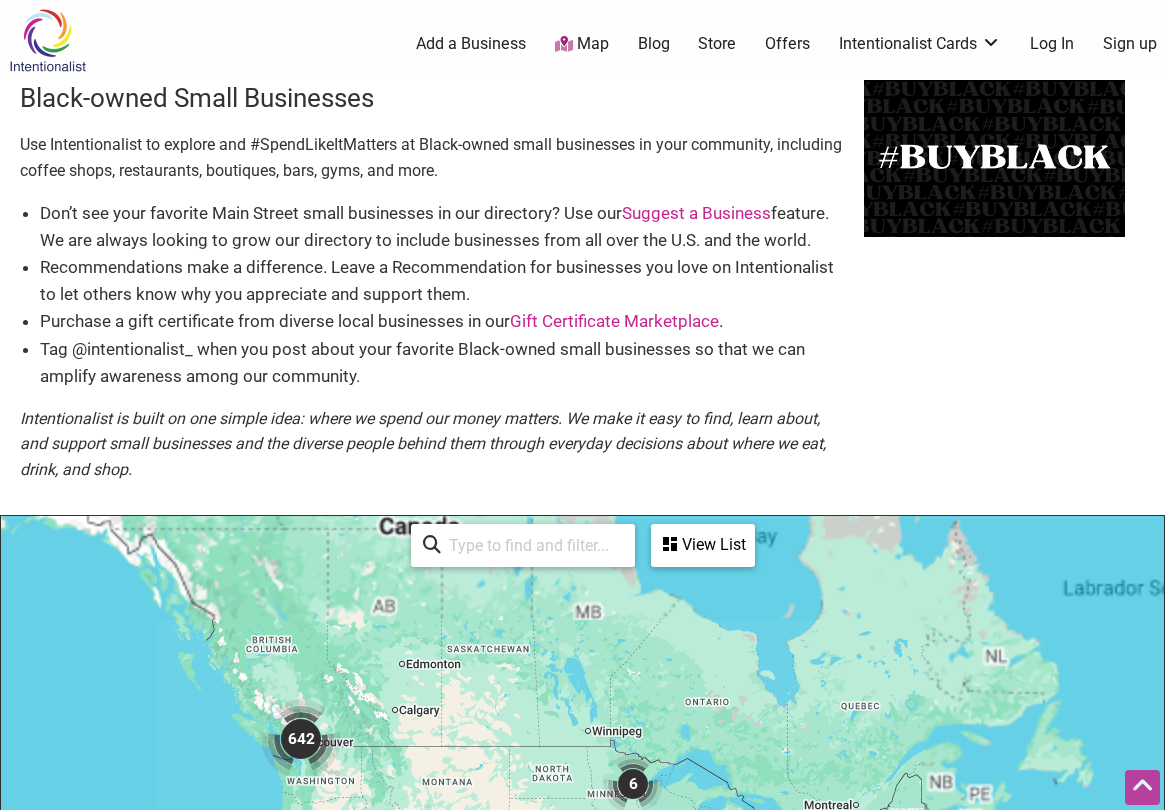 scroll, scrollTop: 600, scrollLeft: 0, axis: vertical 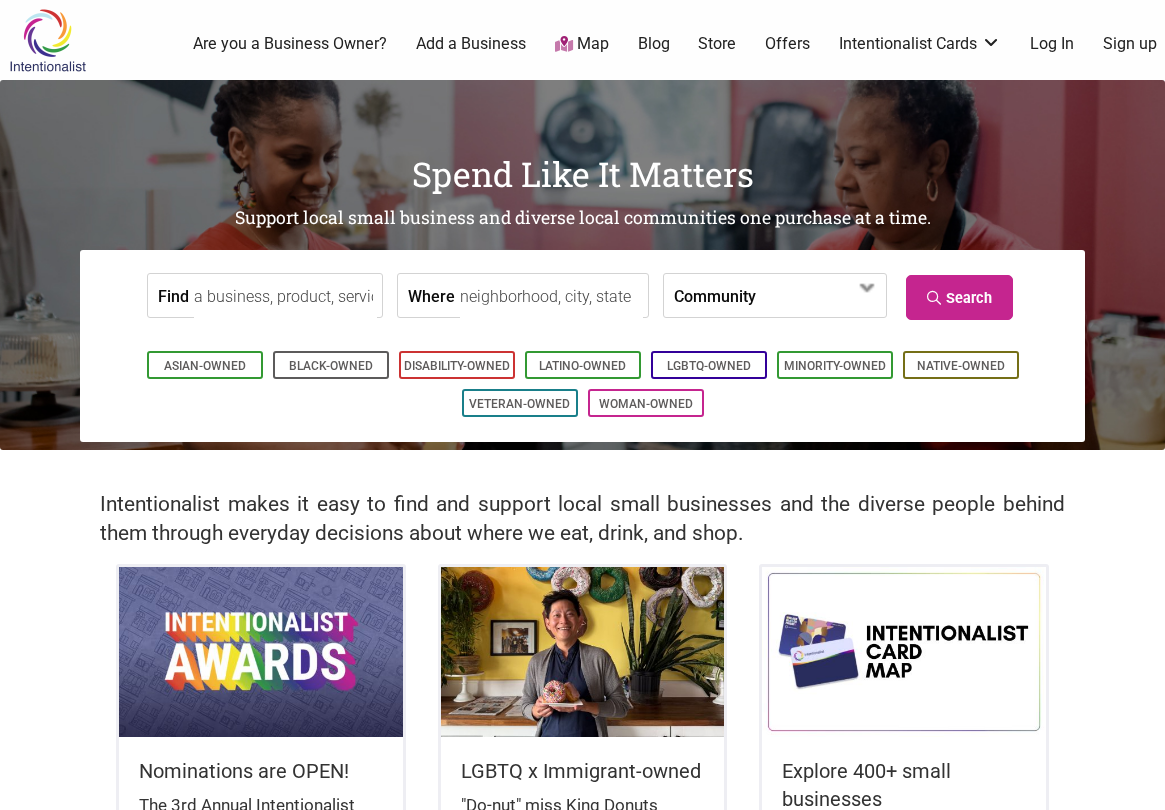 type on "St. Louis MO" 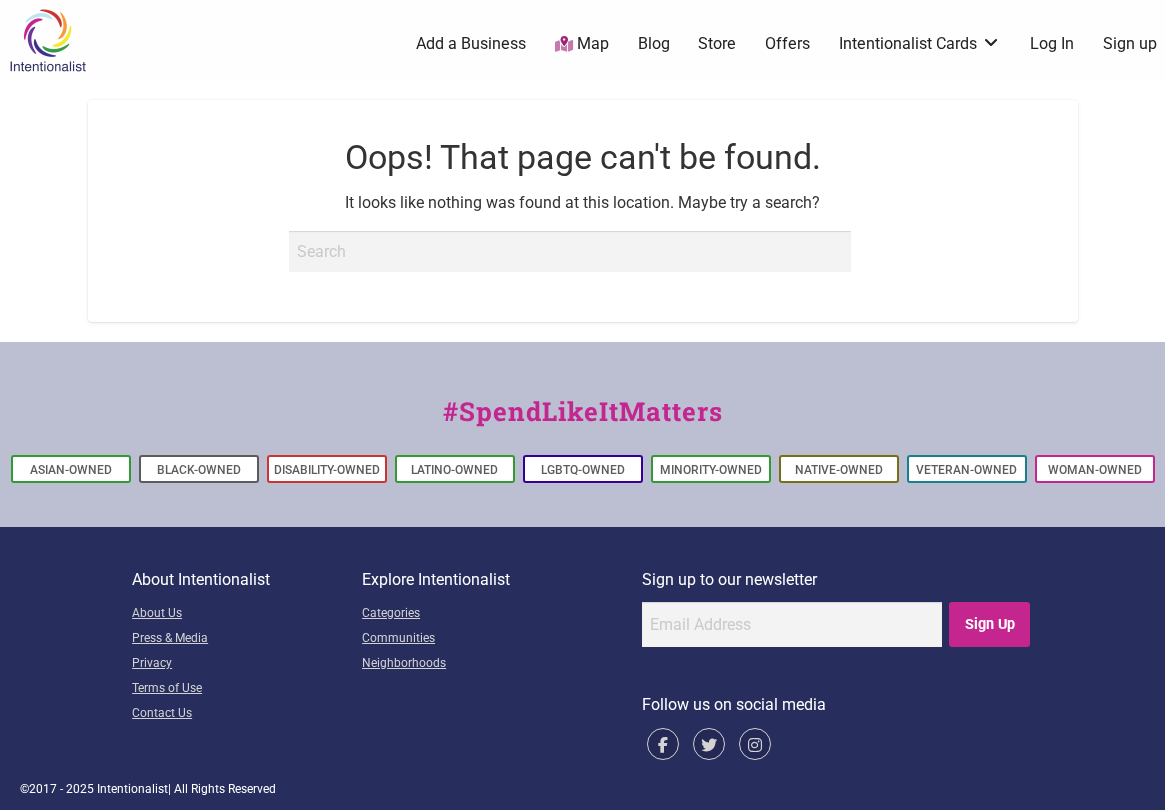scroll, scrollTop: 0, scrollLeft: 0, axis: both 